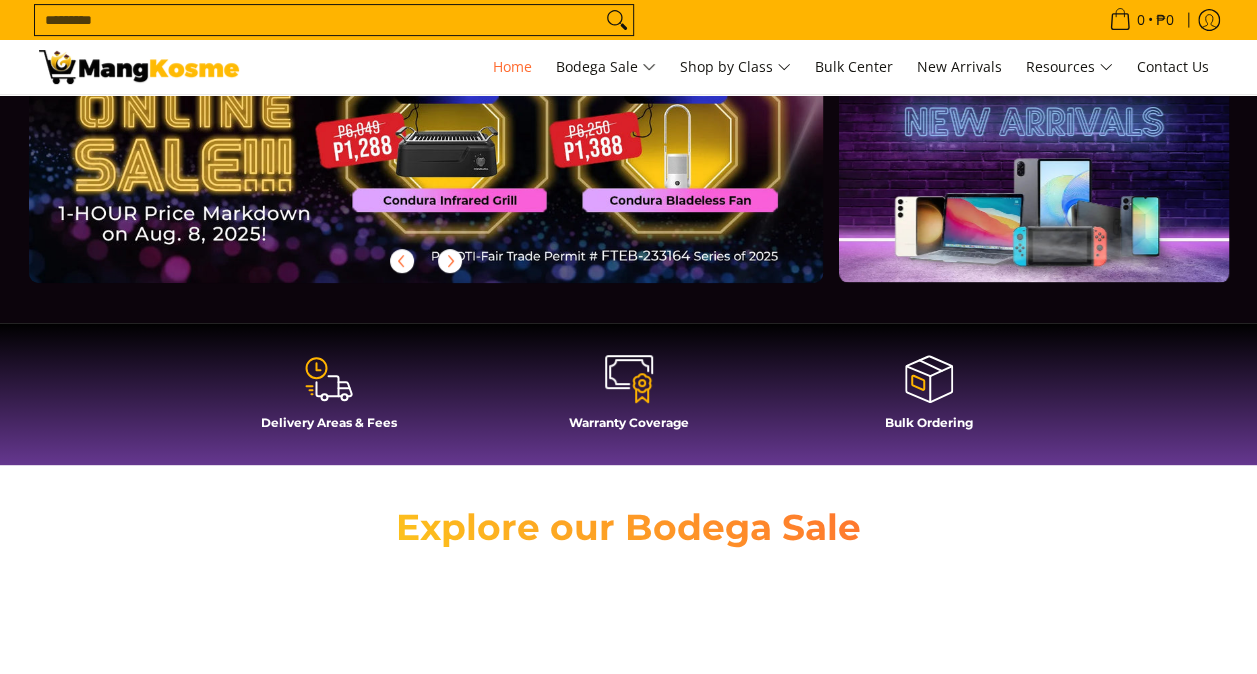 scroll, scrollTop: 0, scrollLeft: 0, axis: both 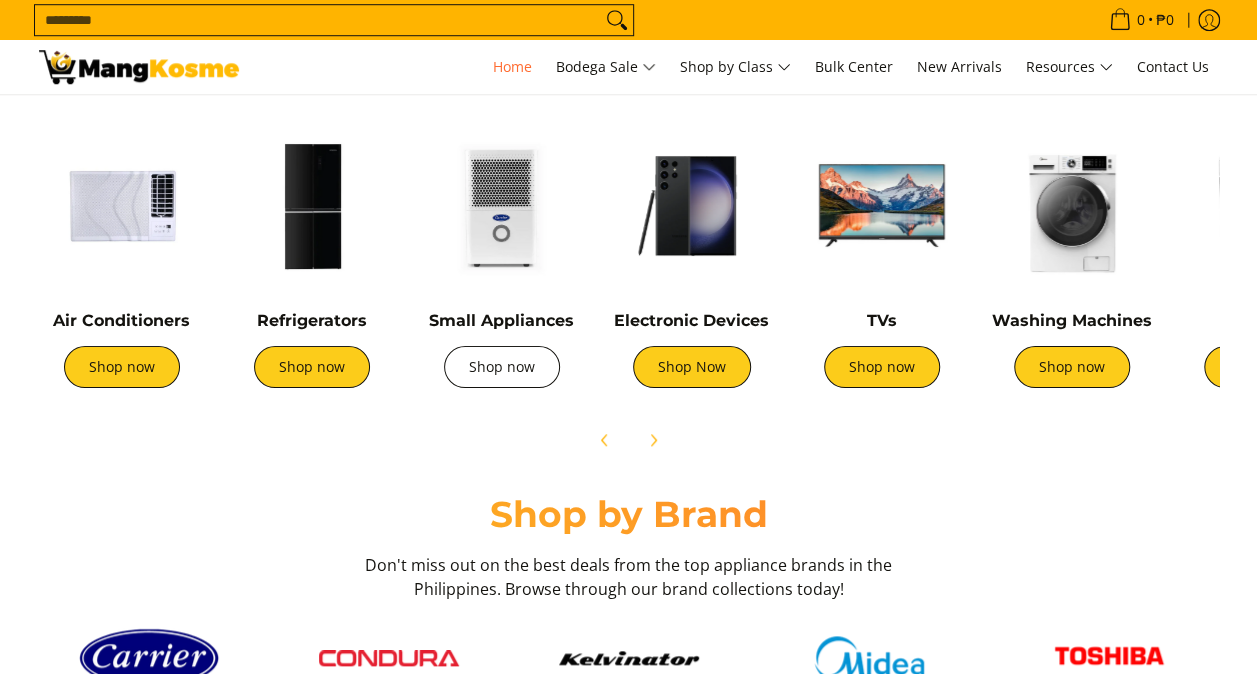 click on "Shop now" at bounding box center (502, 367) 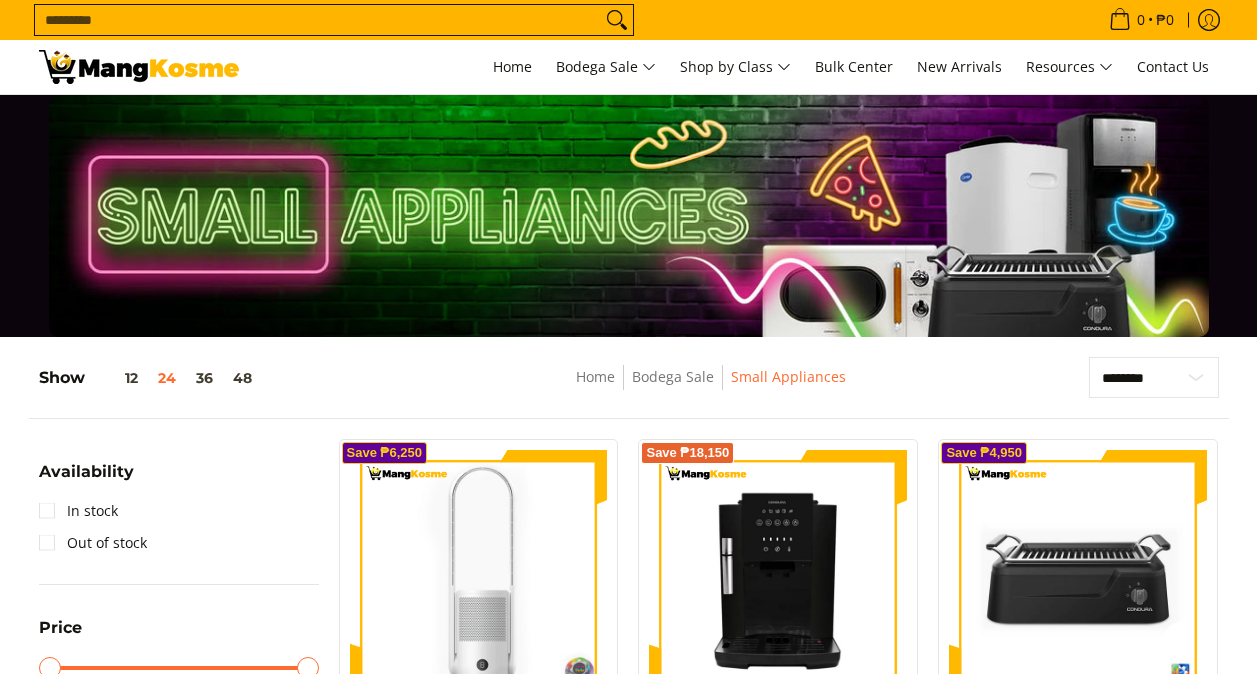 scroll, scrollTop: 275, scrollLeft: 0, axis: vertical 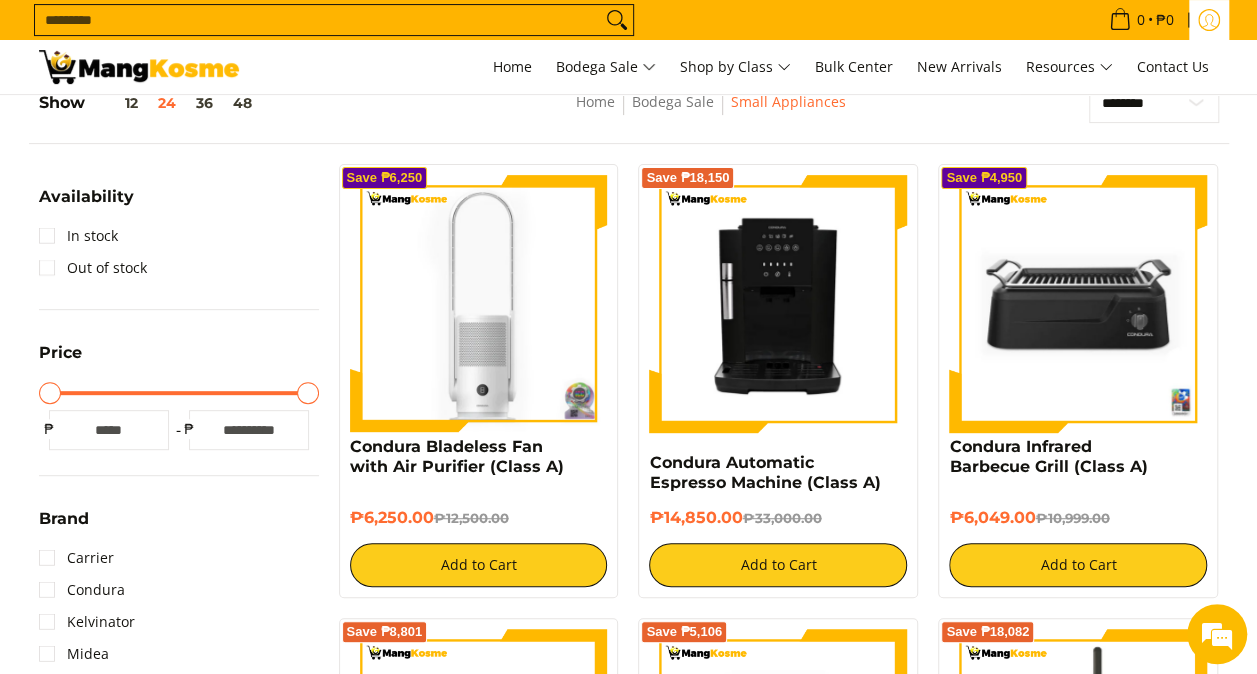 click 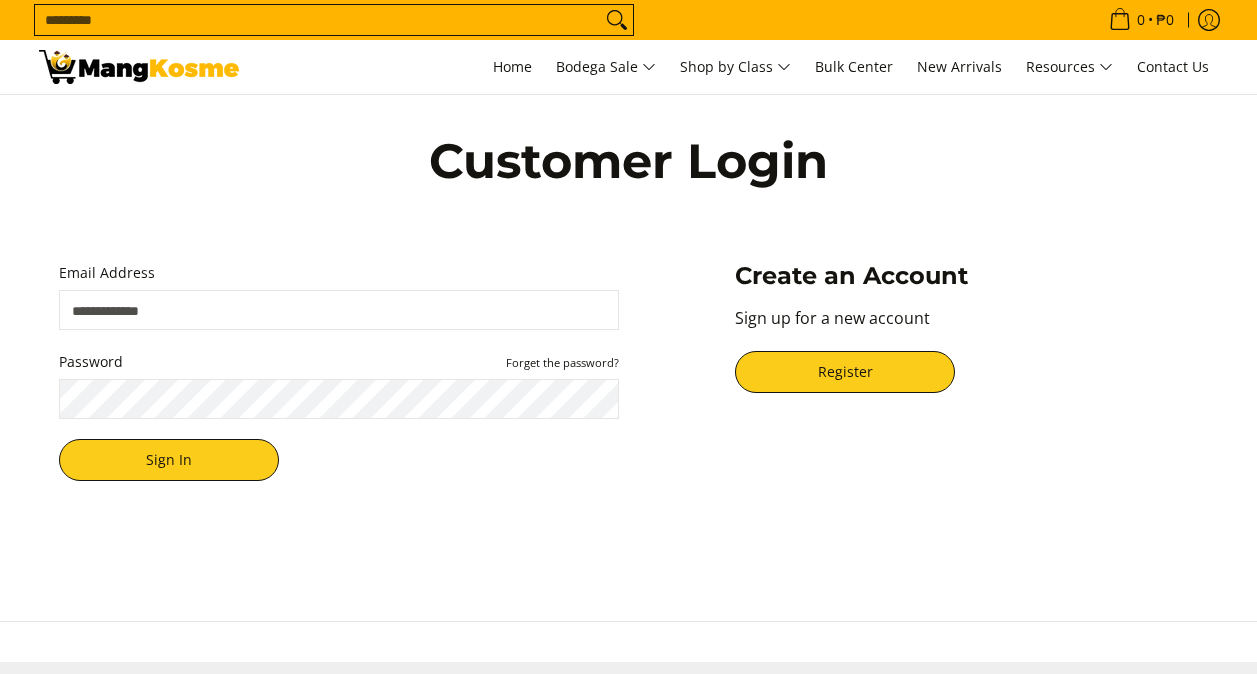 scroll, scrollTop: 0, scrollLeft: 0, axis: both 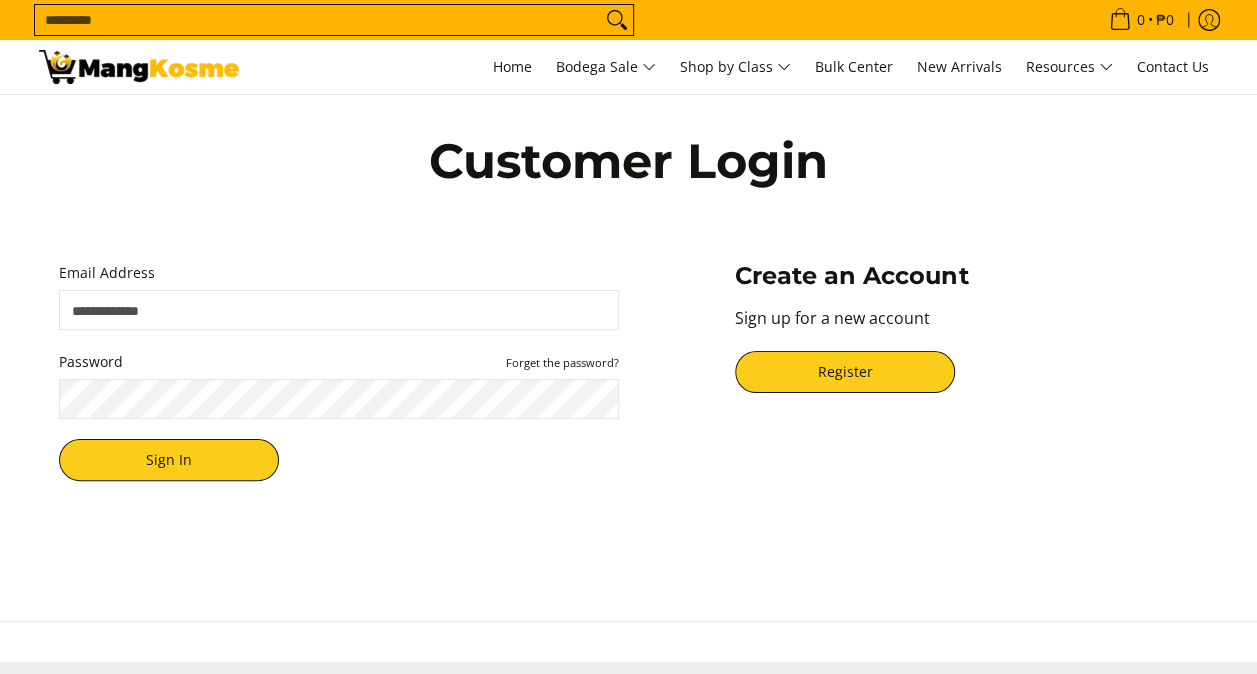 click on "Email Address" at bounding box center (339, 310) 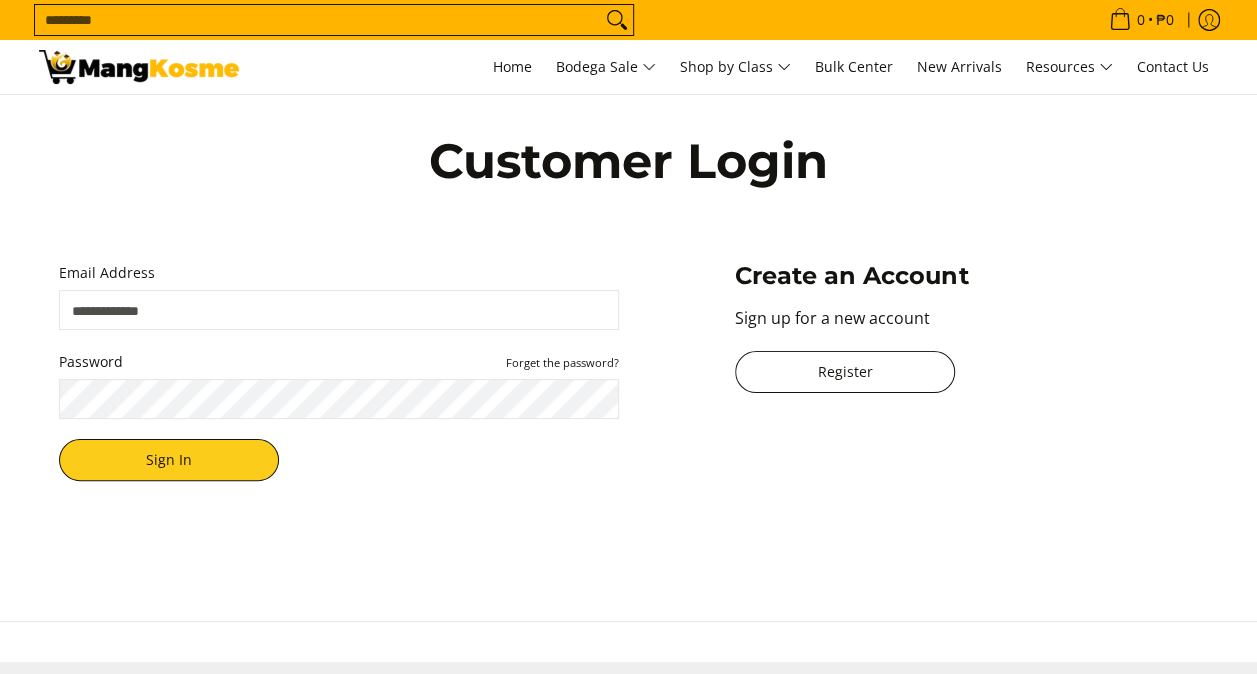 click on "Register" at bounding box center (845, 372) 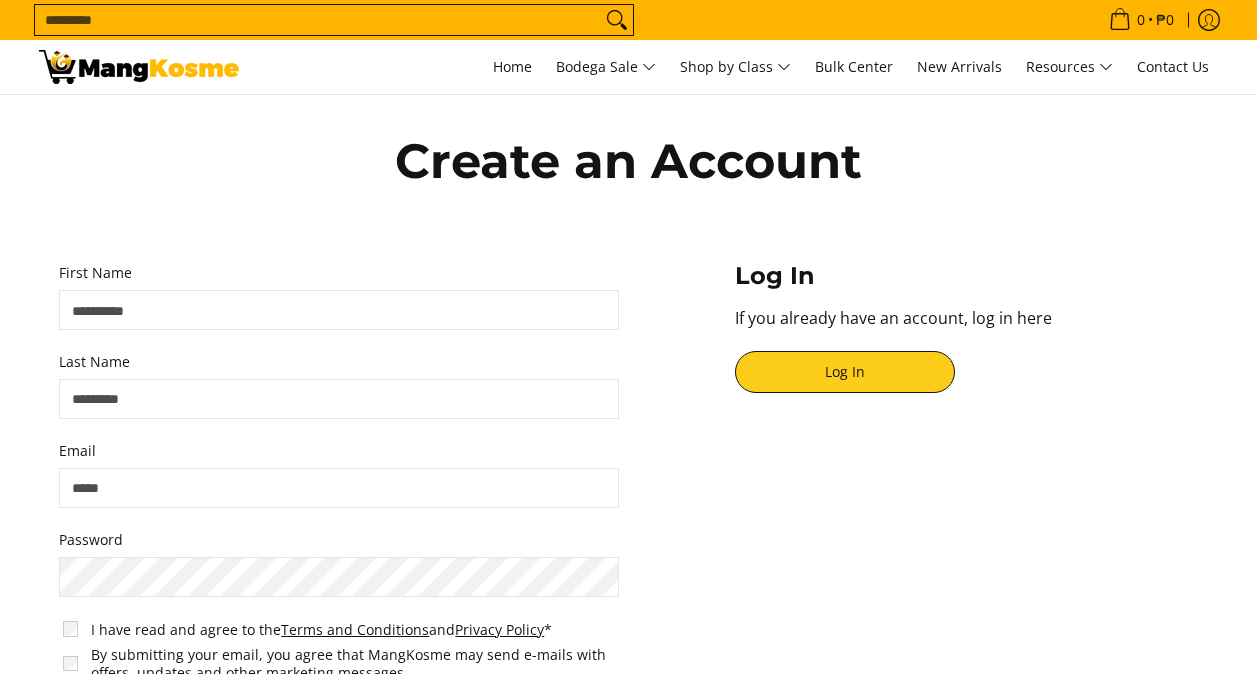 scroll, scrollTop: 0, scrollLeft: 0, axis: both 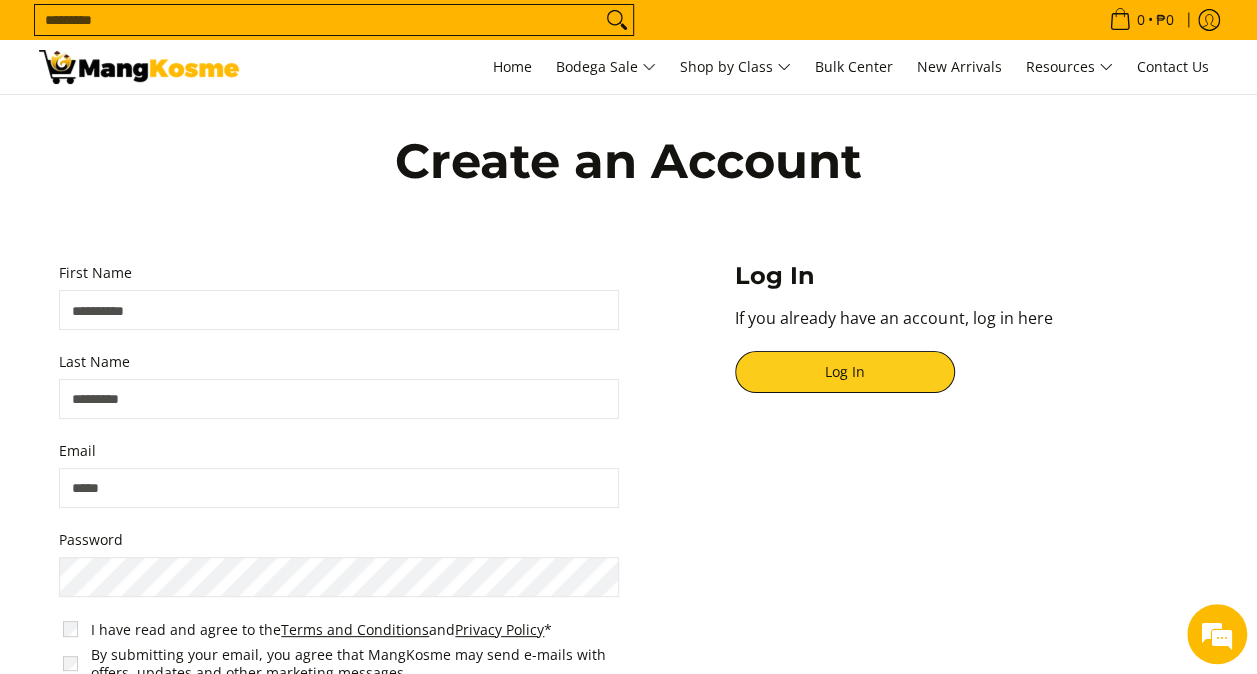 click on "First Name" at bounding box center [339, 310] 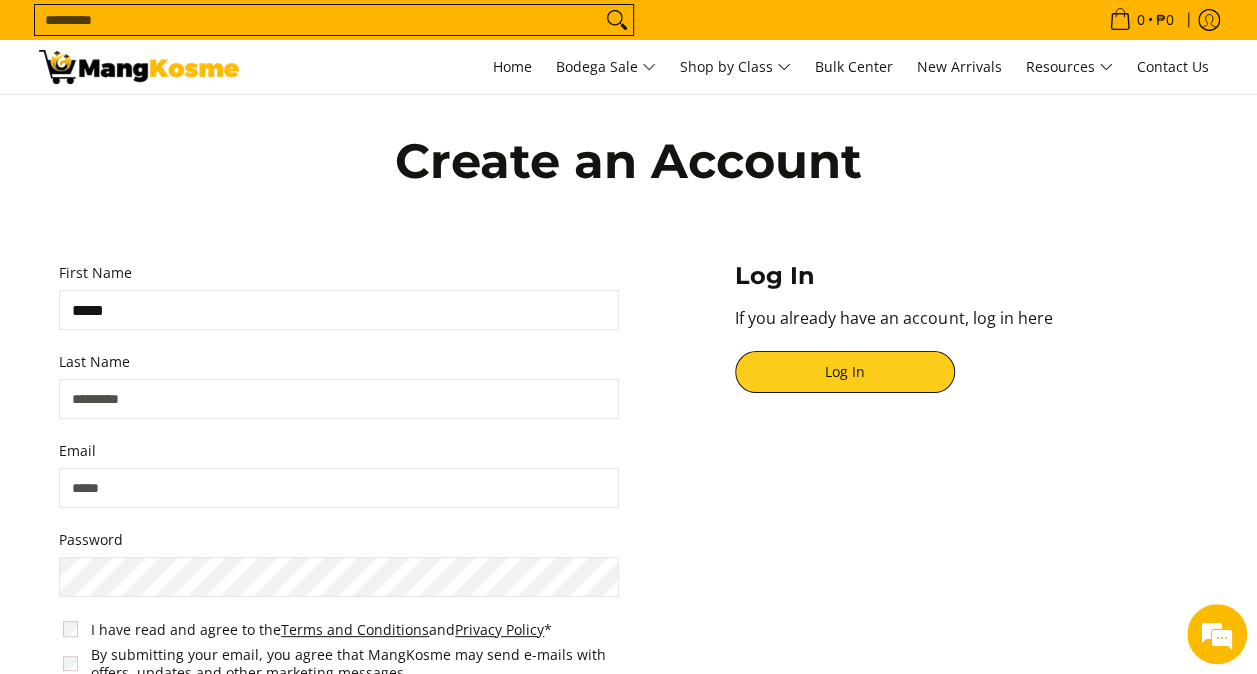 type on "*****" 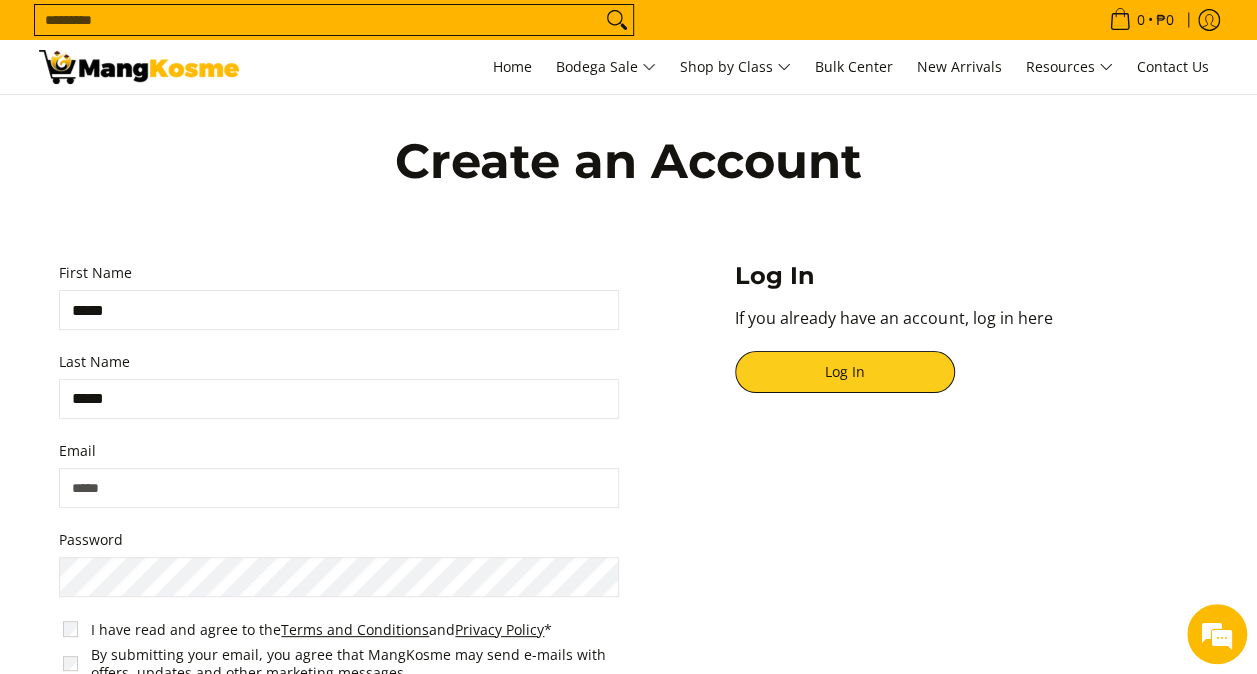 type on "*****" 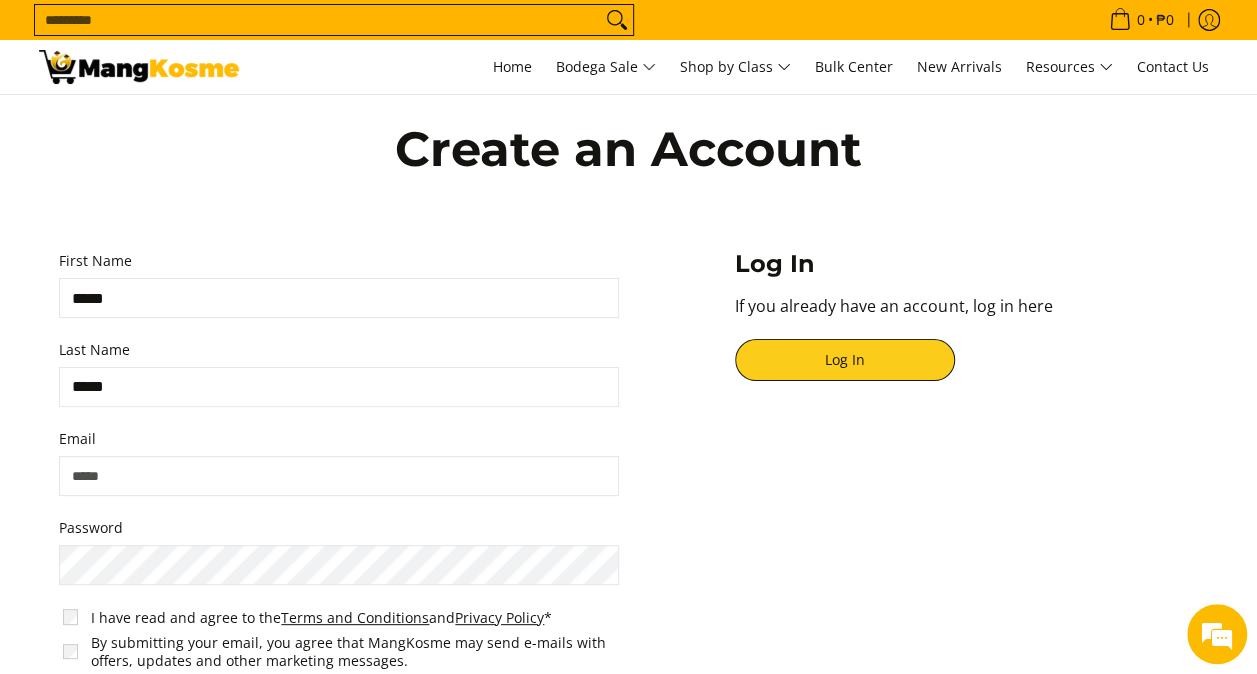 scroll, scrollTop: 28, scrollLeft: 0, axis: vertical 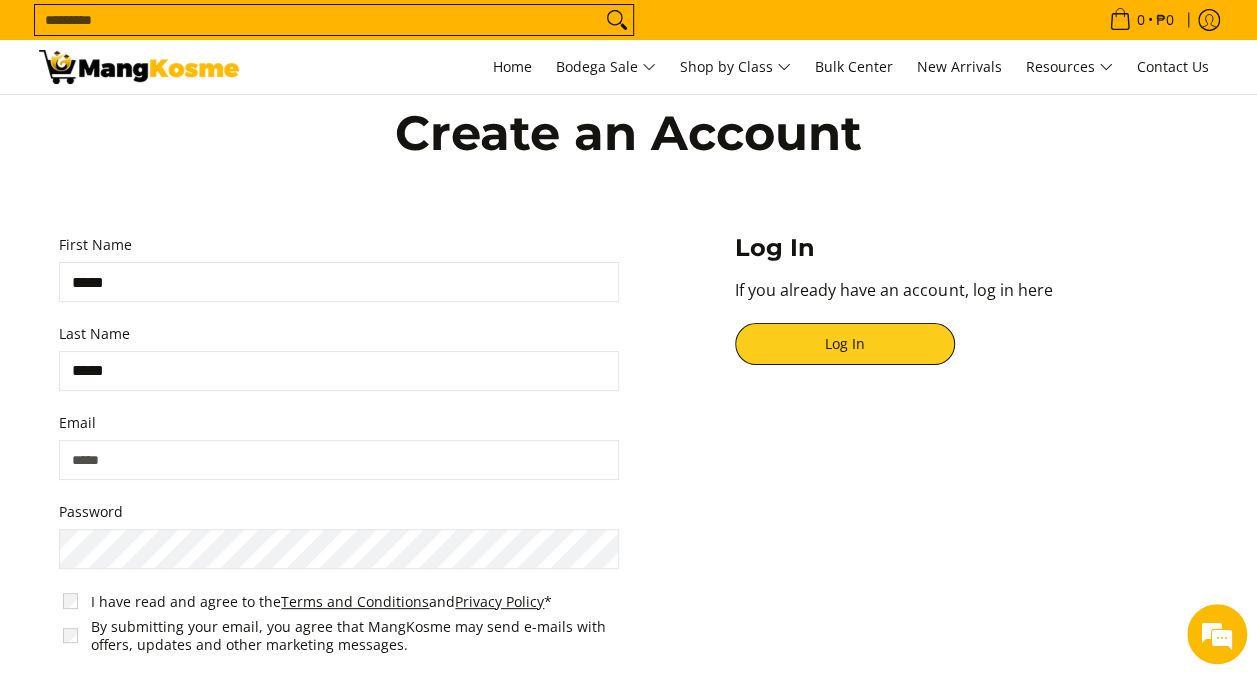 click on "Email" at bounding box center (339, 460) 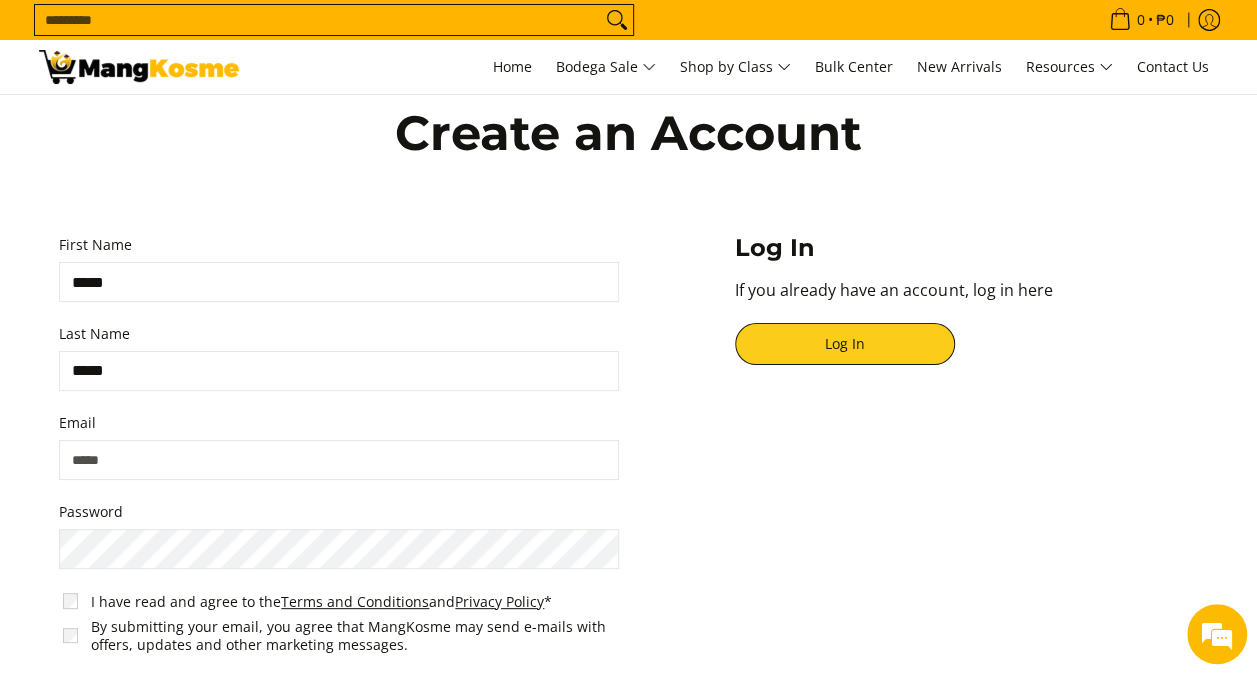 type on "**********" 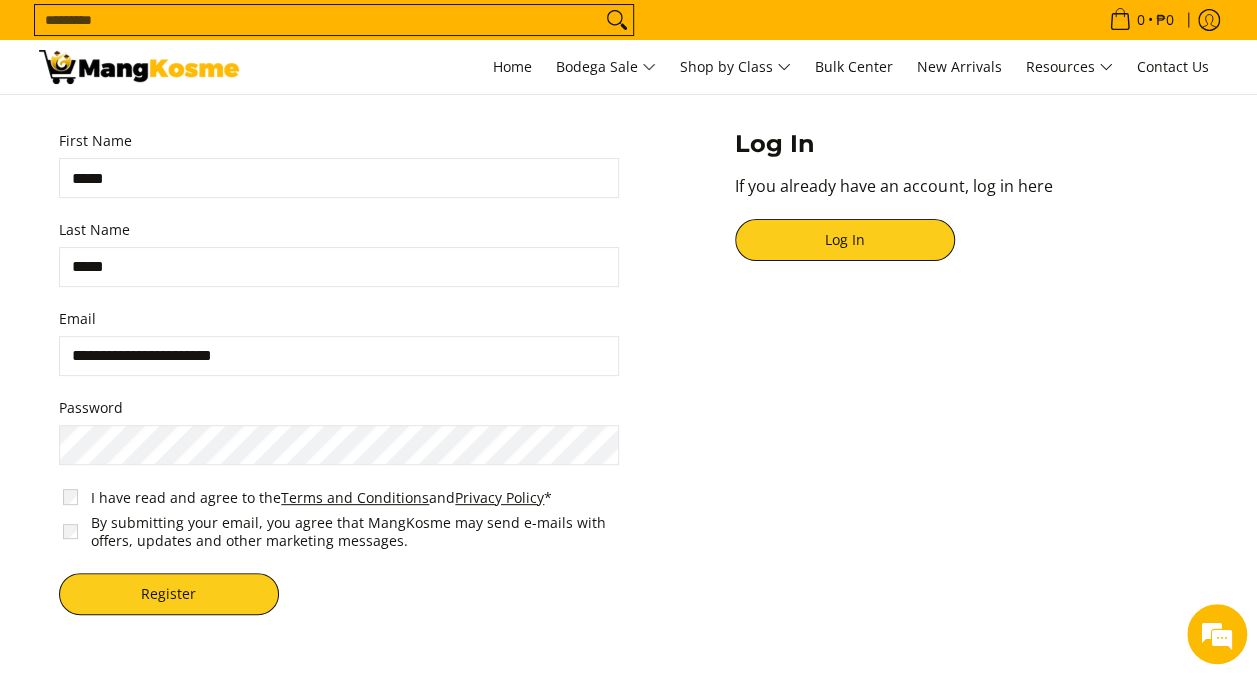 scroll, scrollTop: 136, scrollLeft: 0, axis: vertical 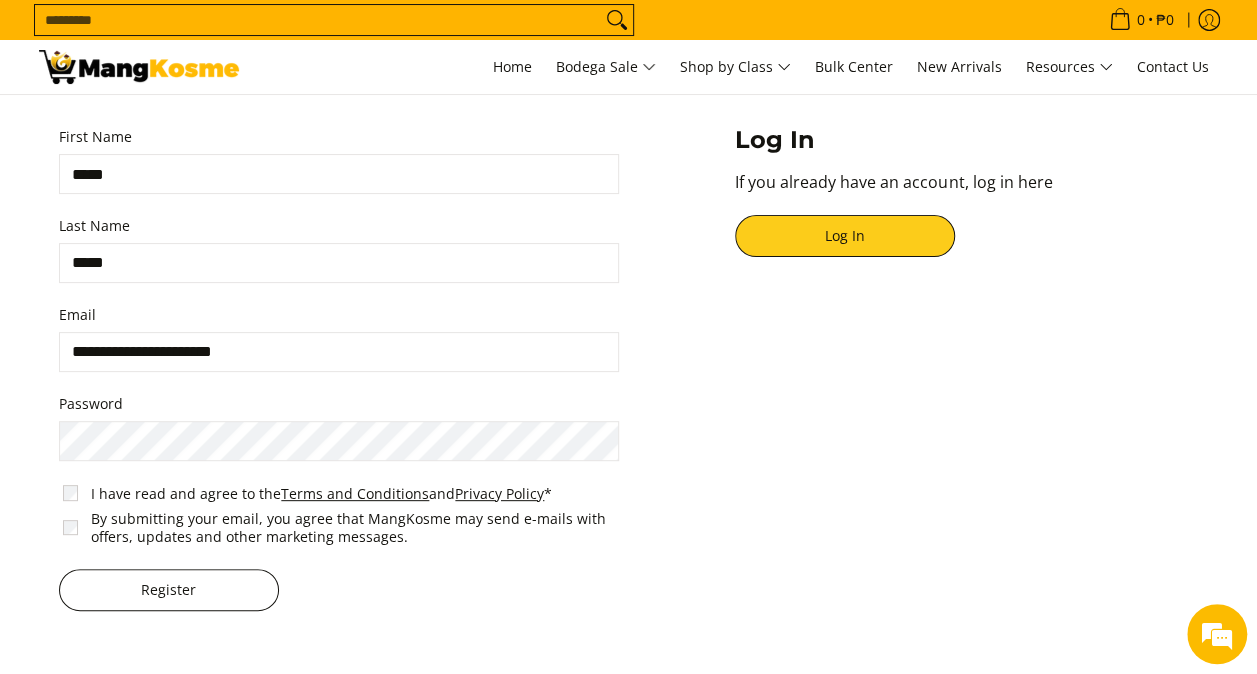 click on "Register" at bounding box center [169, 590] 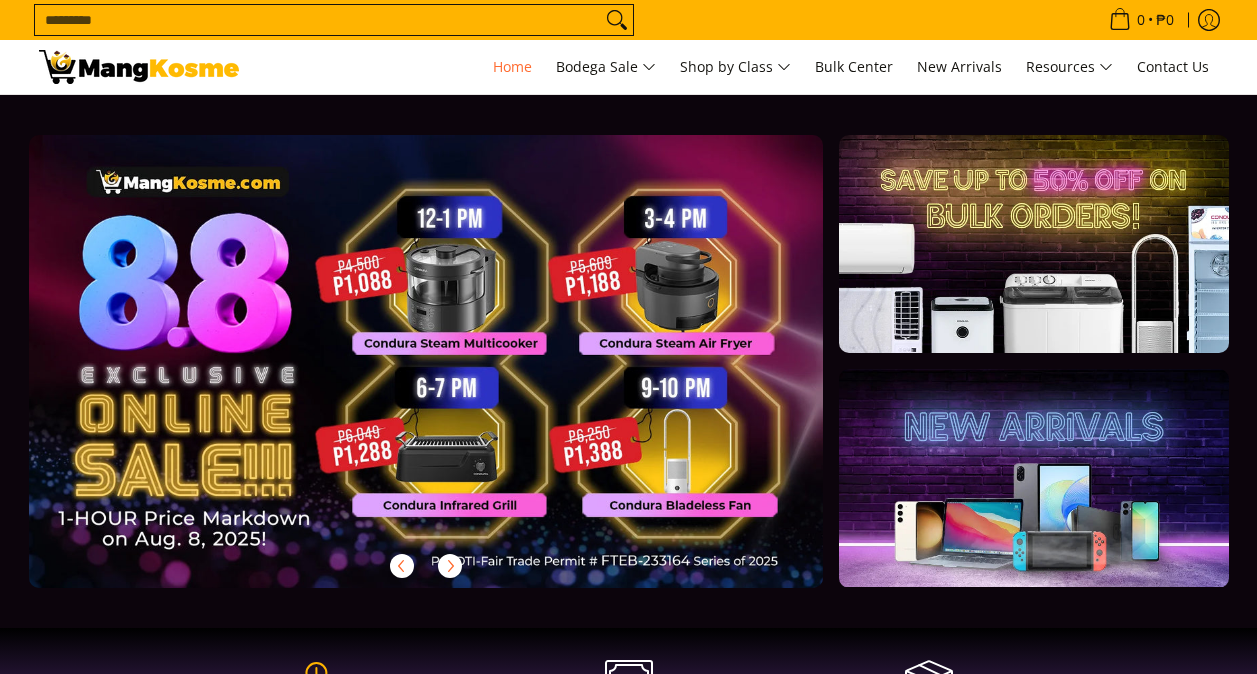 scroll, scrollTop: 0, scrollLeft: 0, axis: both 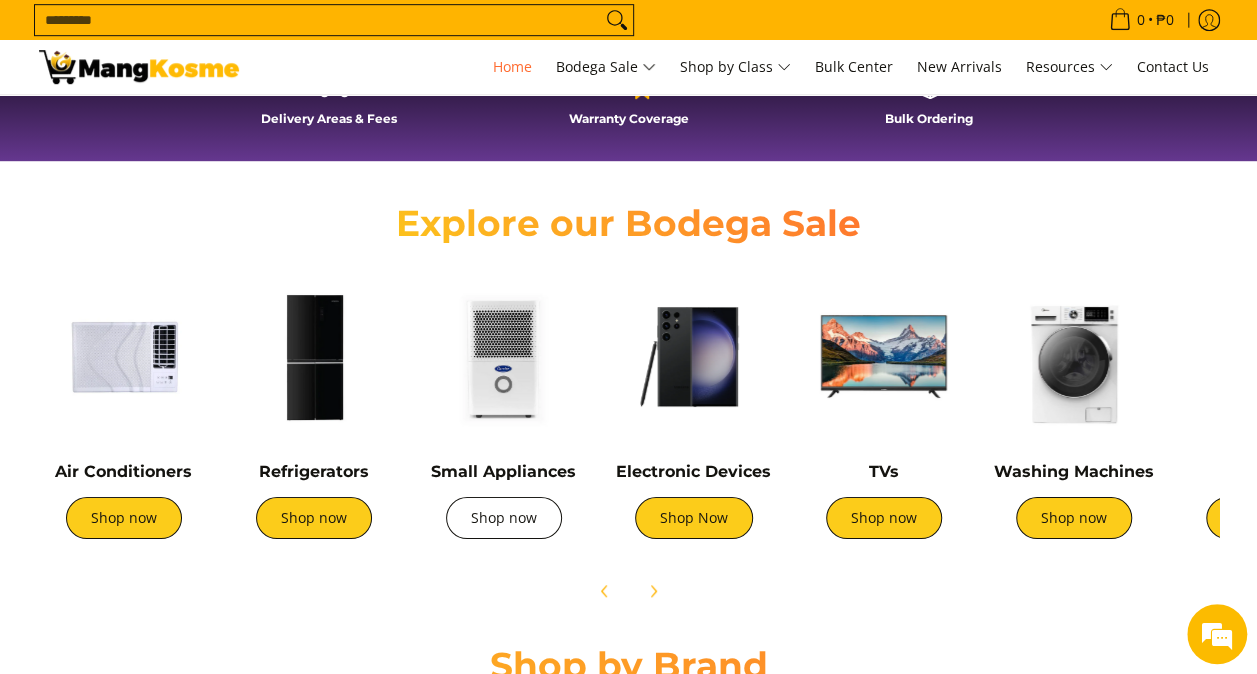 click on "Shop now" at bounding box center [504, 518] 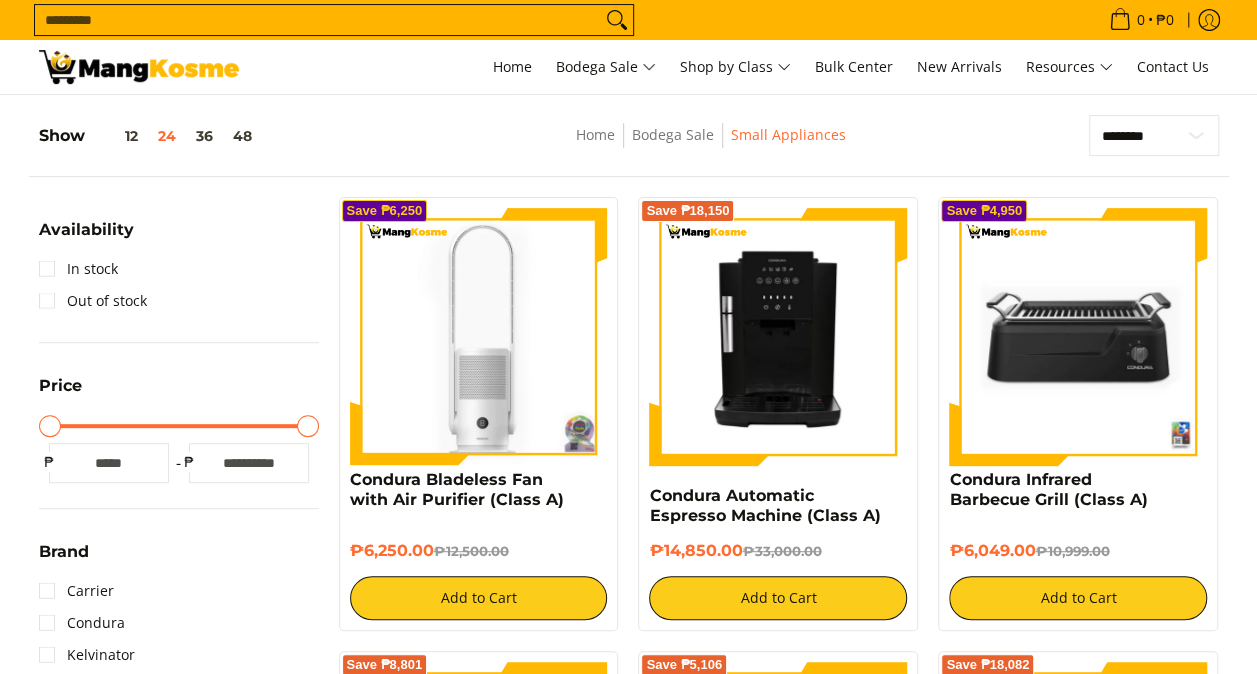 scroll, scrollTop: 0, scrollLeft: 0, axis: both 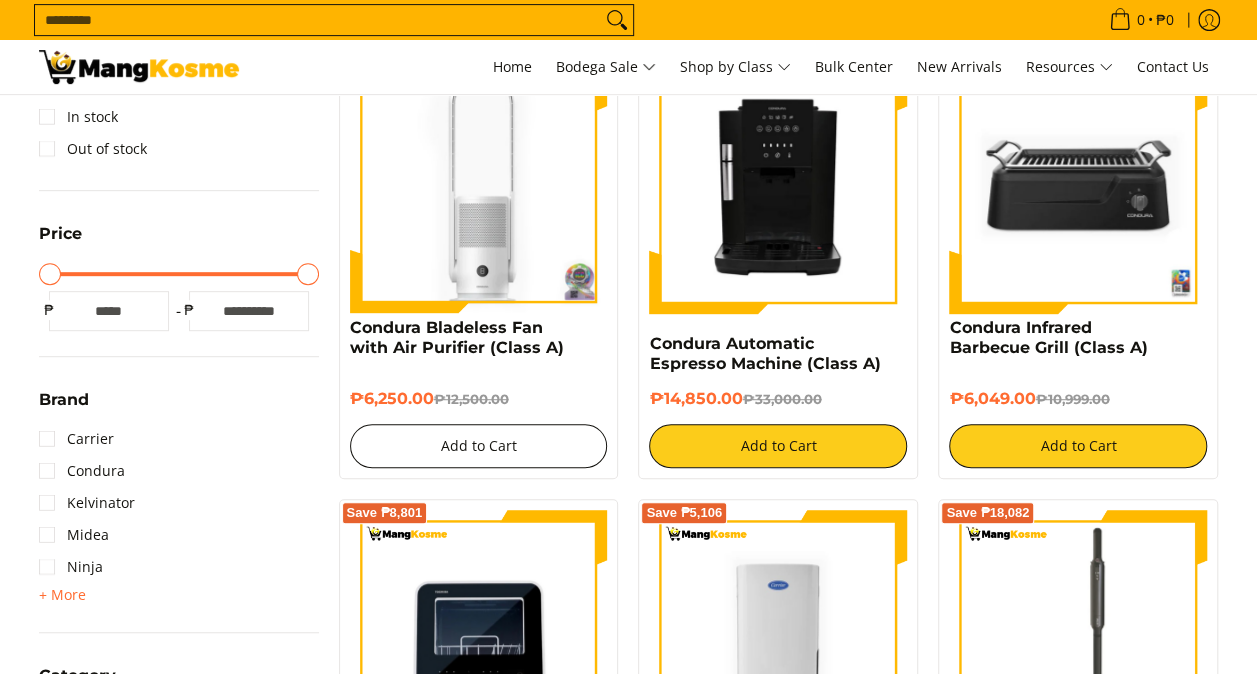 click on "Add to Cart" at bounding box center [479, 446] 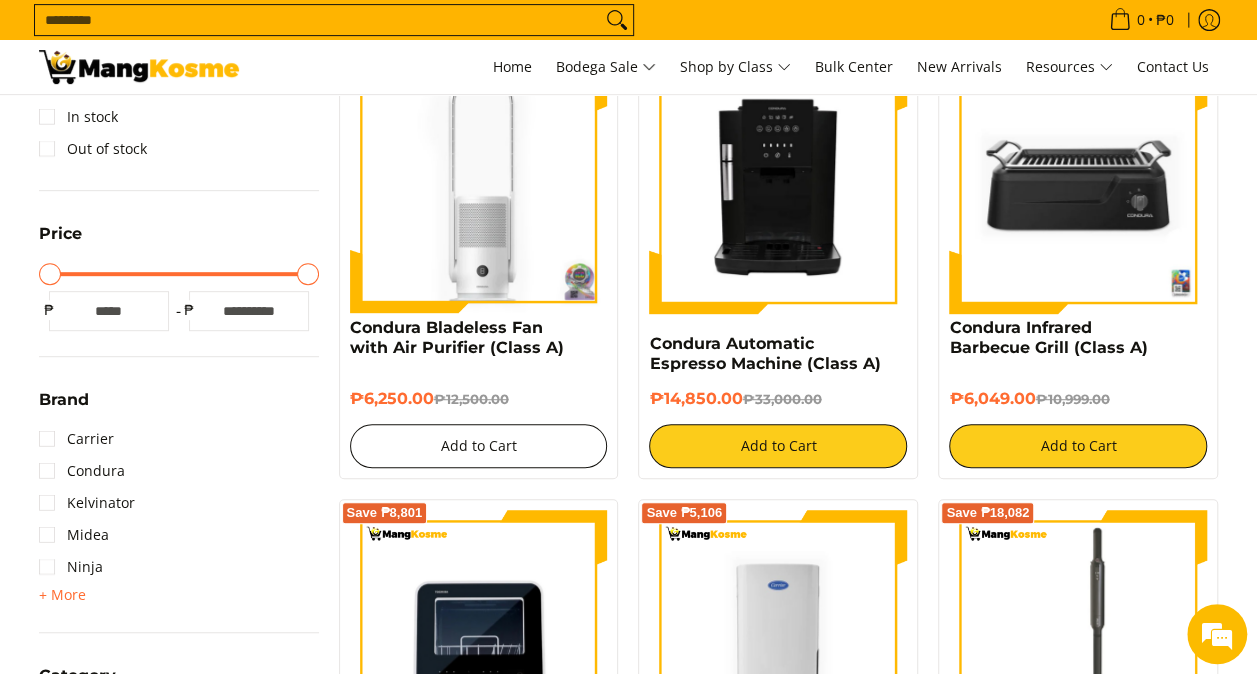 click on "Add to Cart" at bounding box center (479, 446) 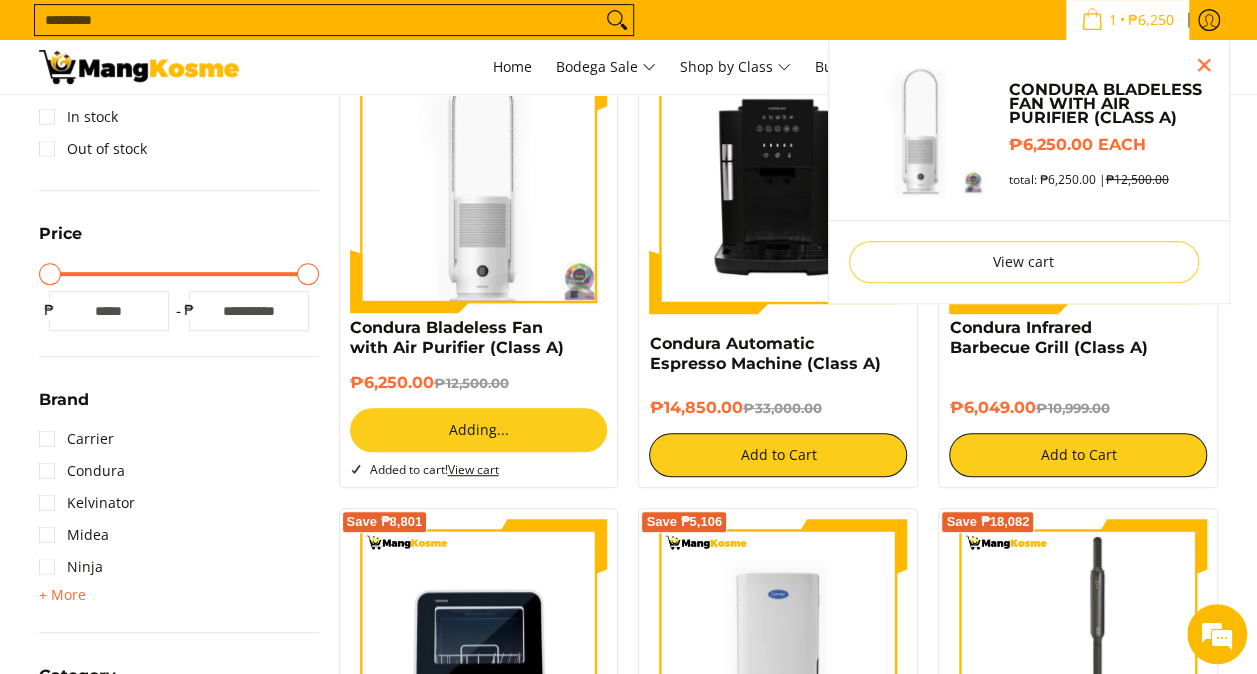 click on "Add to Cart" at bounding box center (1078, 455) 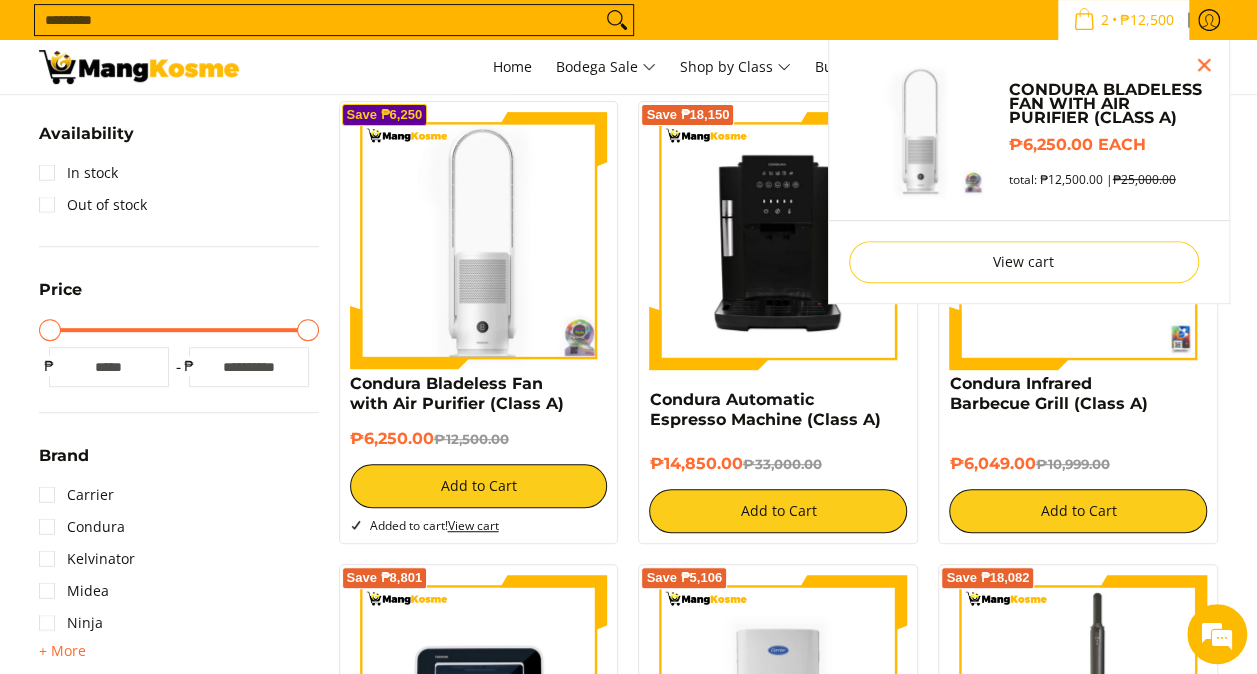 scroll, scrollTop: 284, scrollLeft: 0, axis: vertical 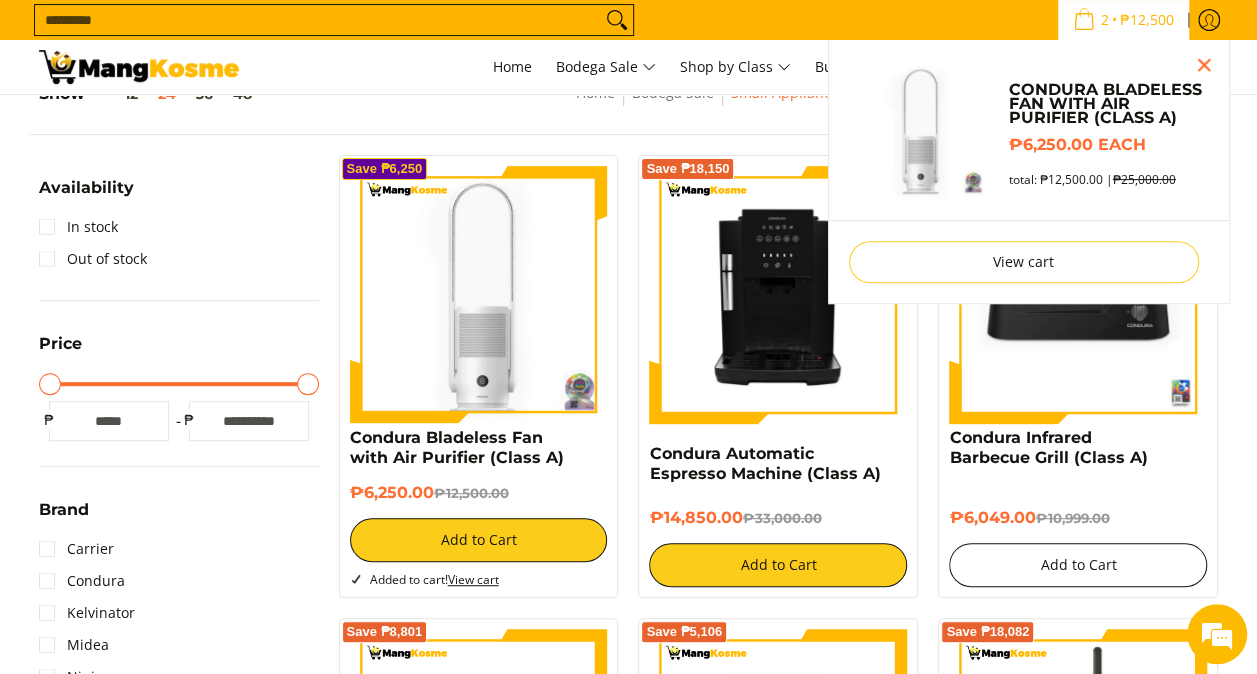 click on "Add to Cart" at bounding box center (1078, 565) 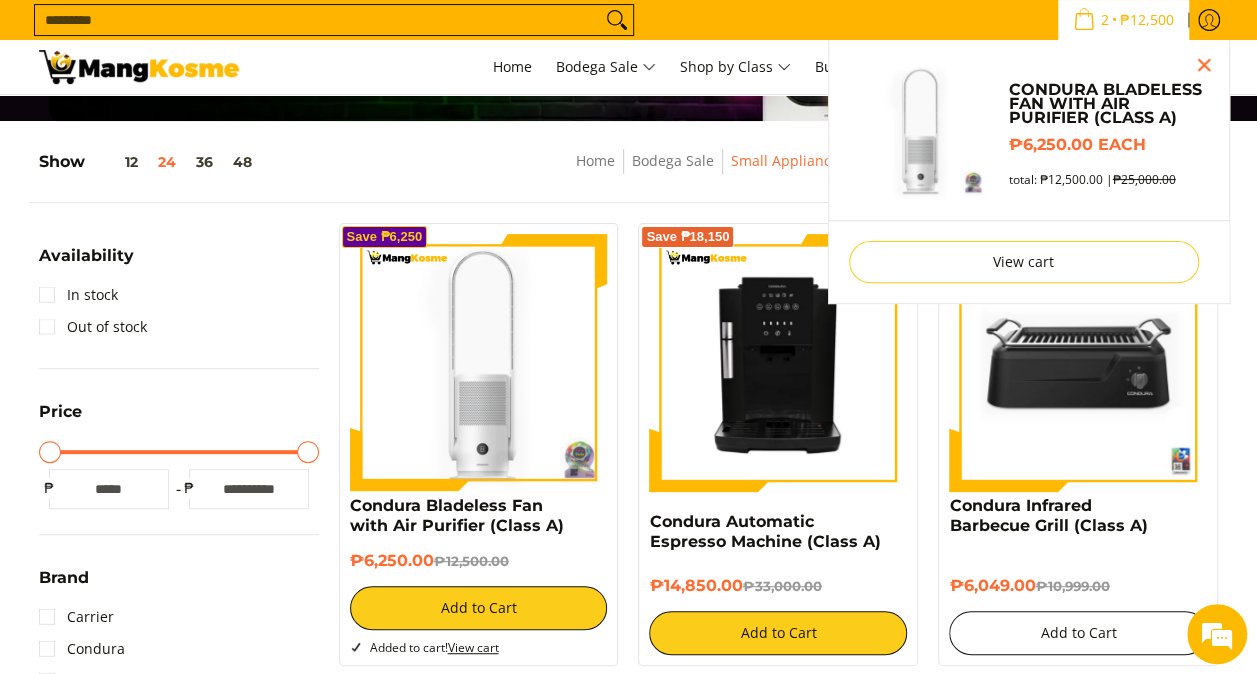 scroll, scrollTop: 0, scrollLeft: 0, axis: both 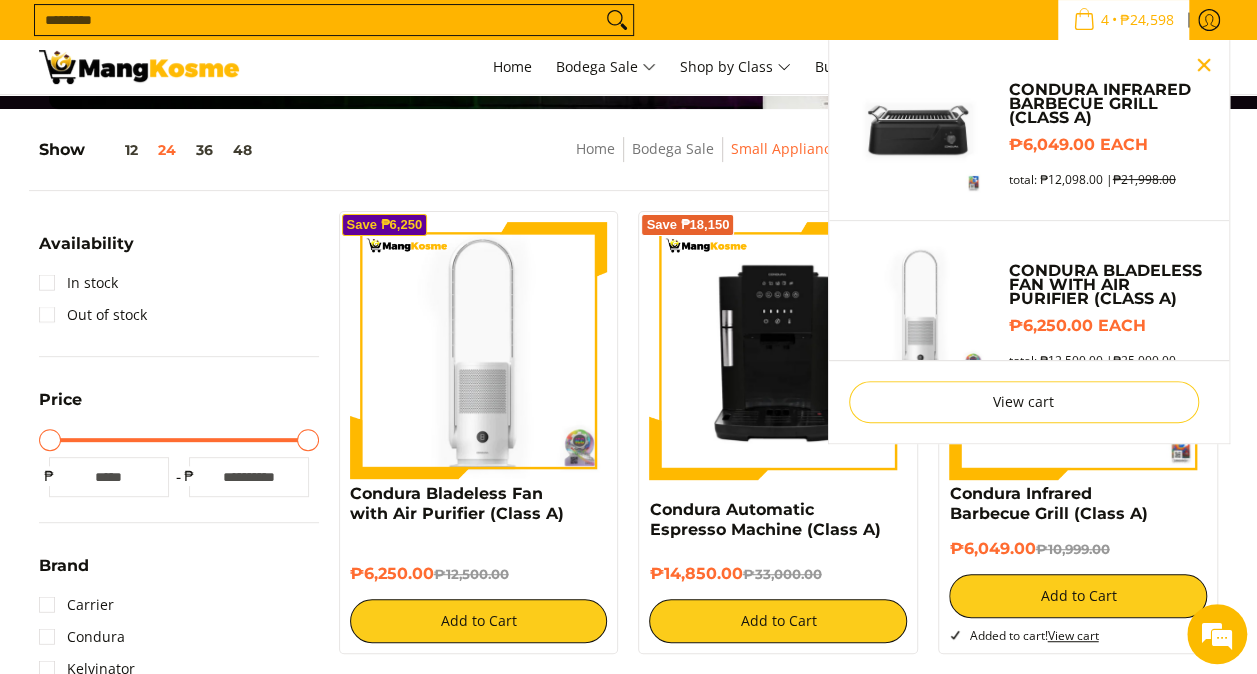 click at bounding box center (1204, 65) 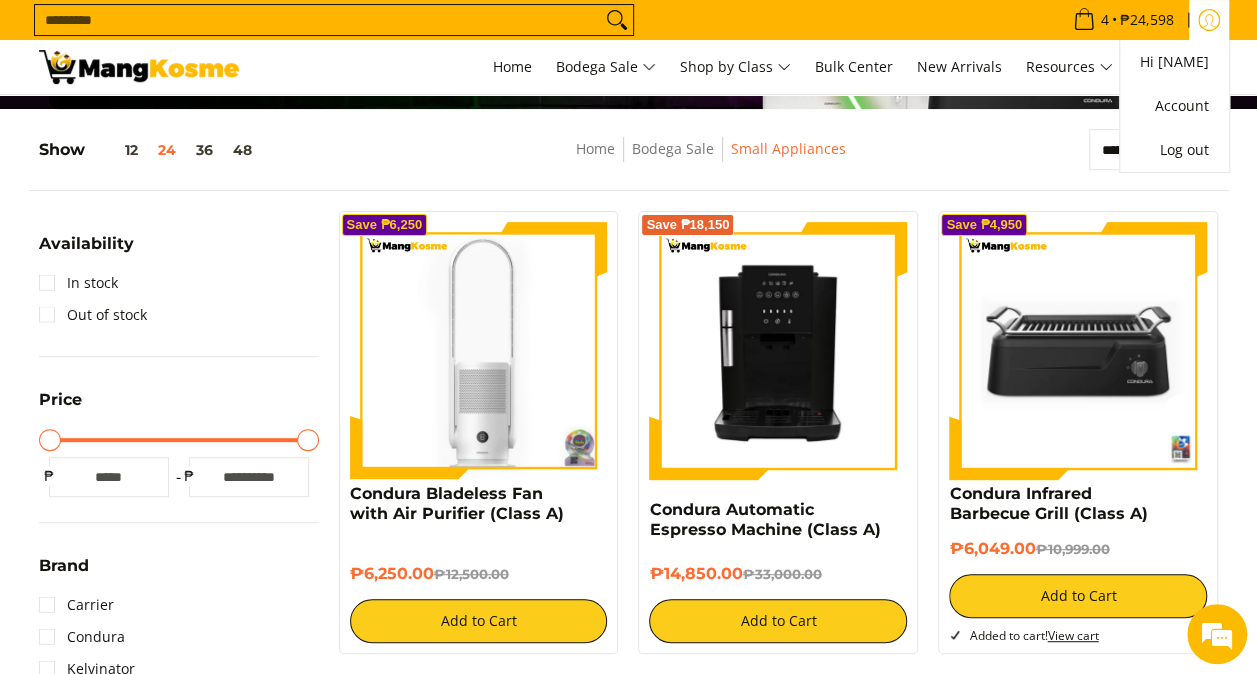 click 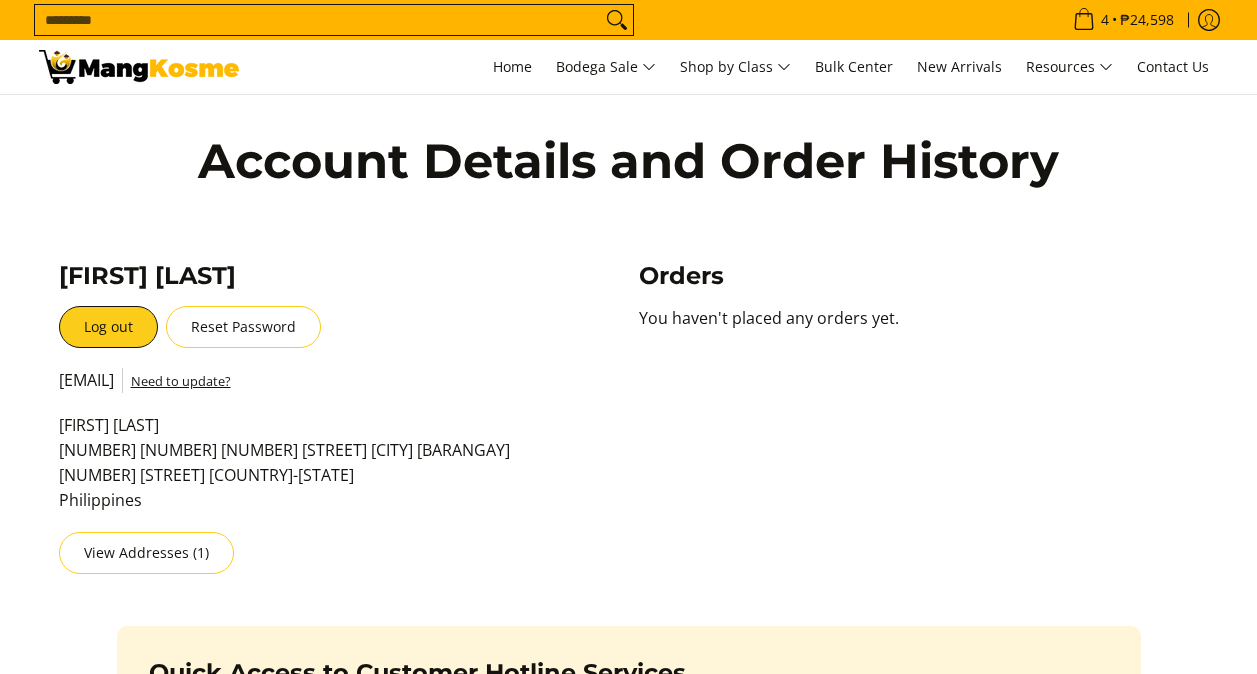 scroll, scrollTop: 0, scrollLeft: 0, axis: both 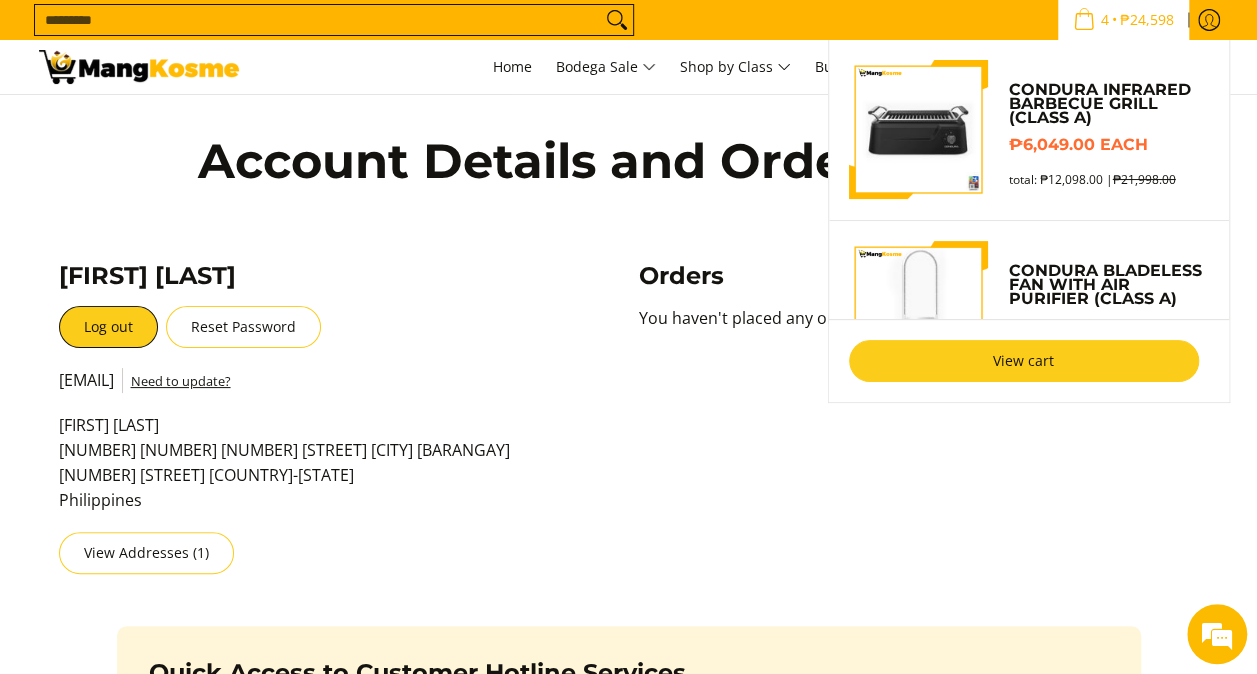 click on "View cart" at bounding box center [1024, 361] 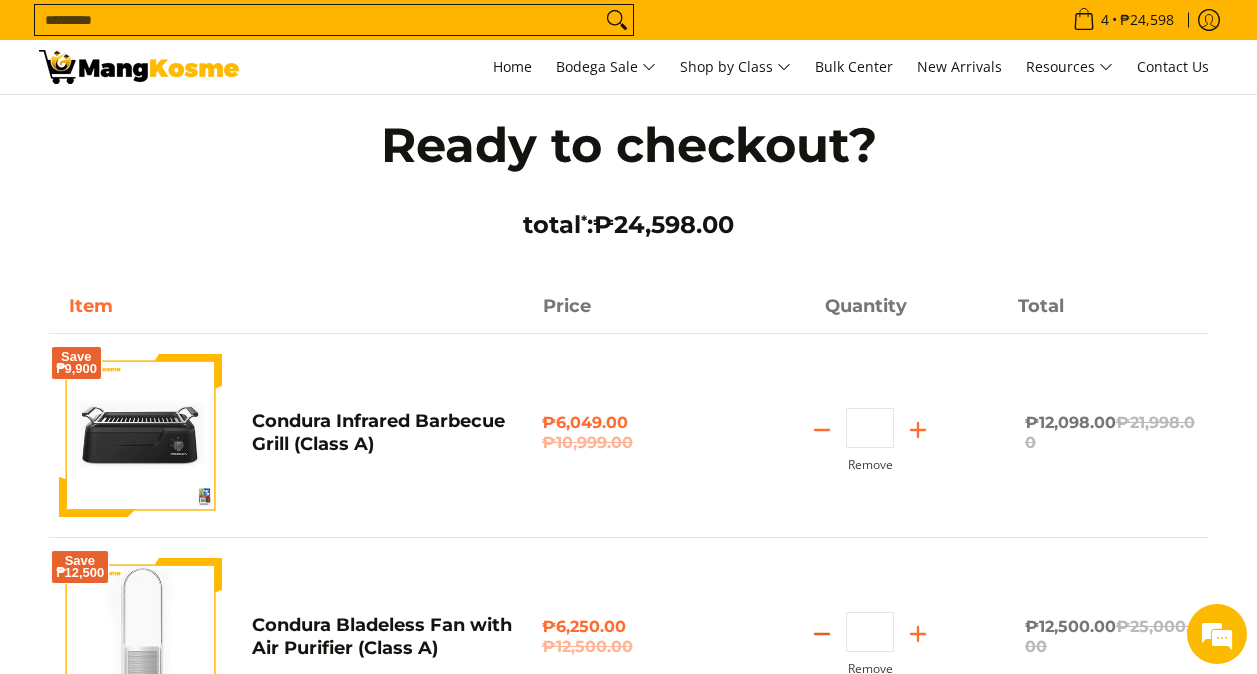 scroll, scrollTop: 116, scrollLeft: 0, axis: vertical 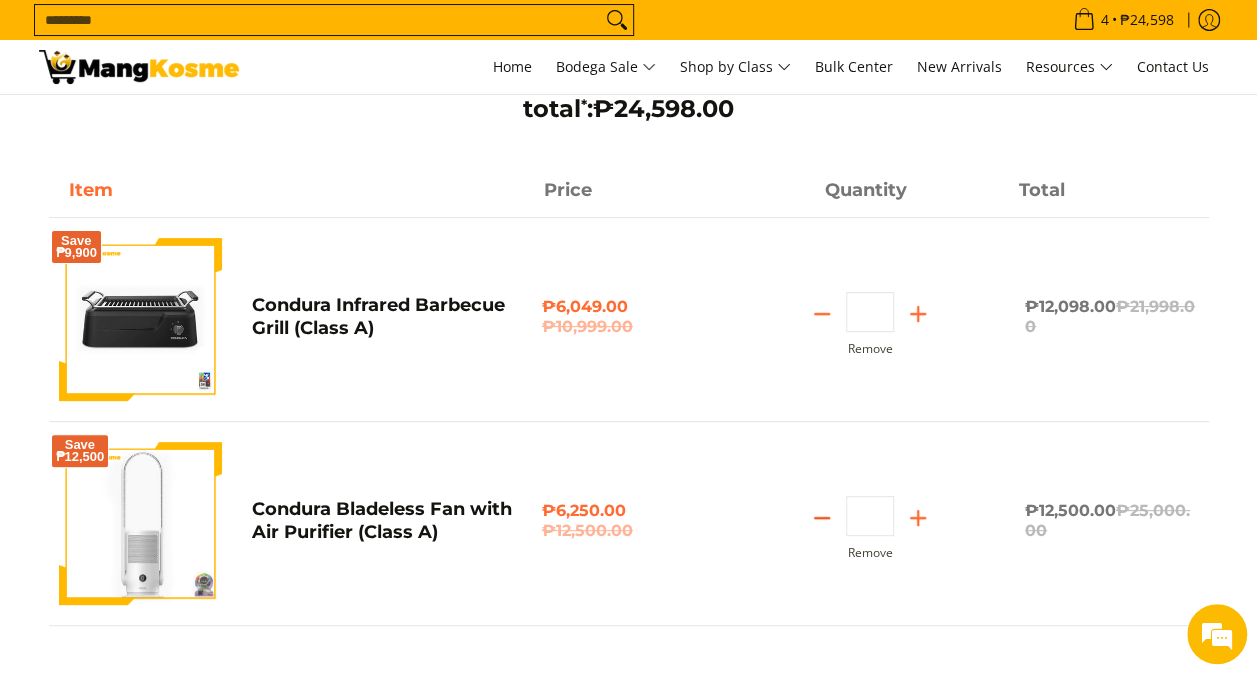 click 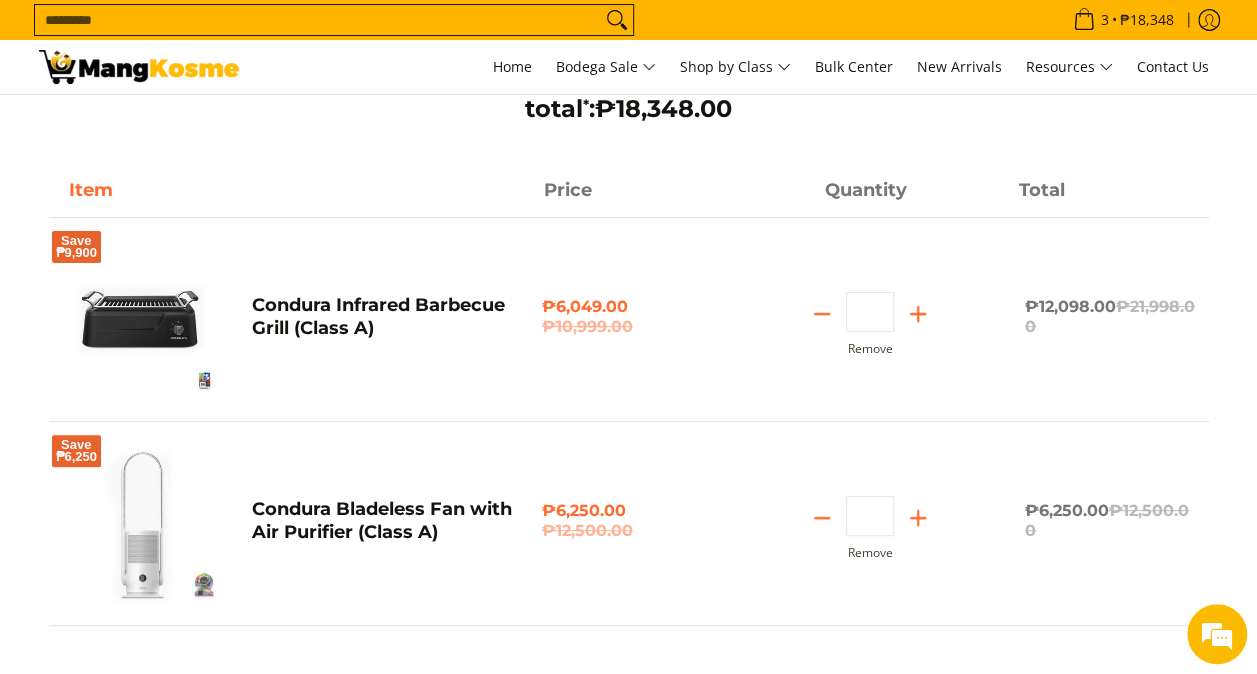 click 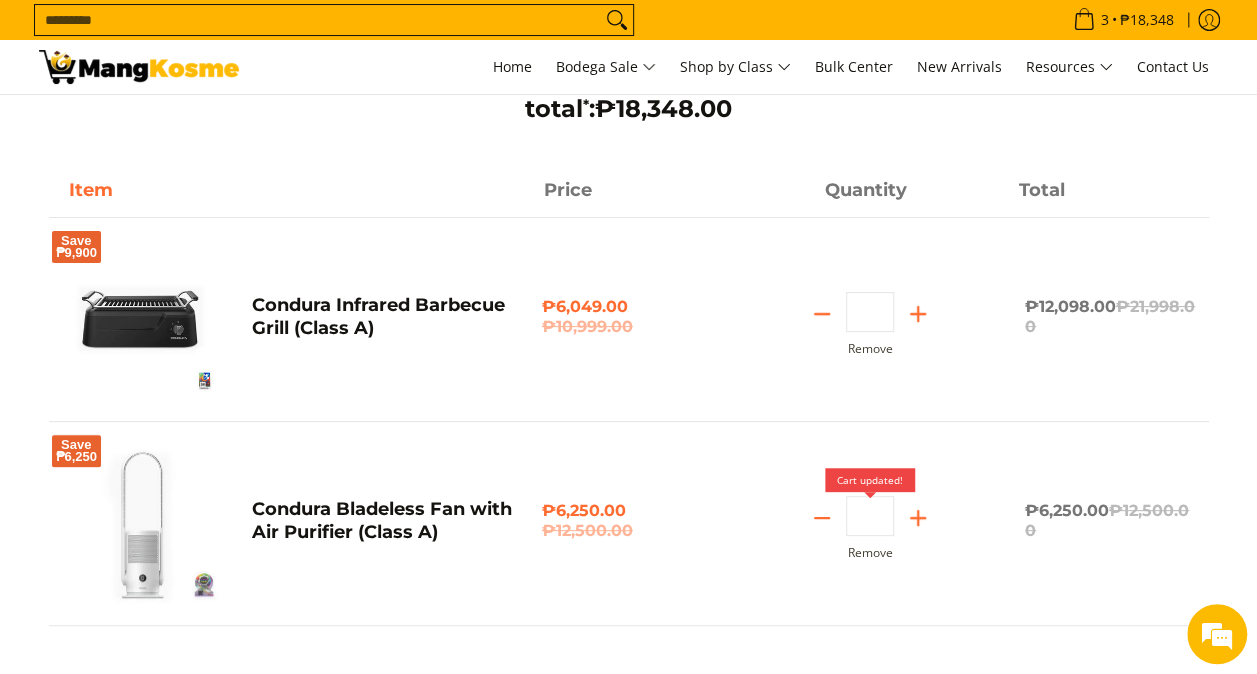 type on "*" 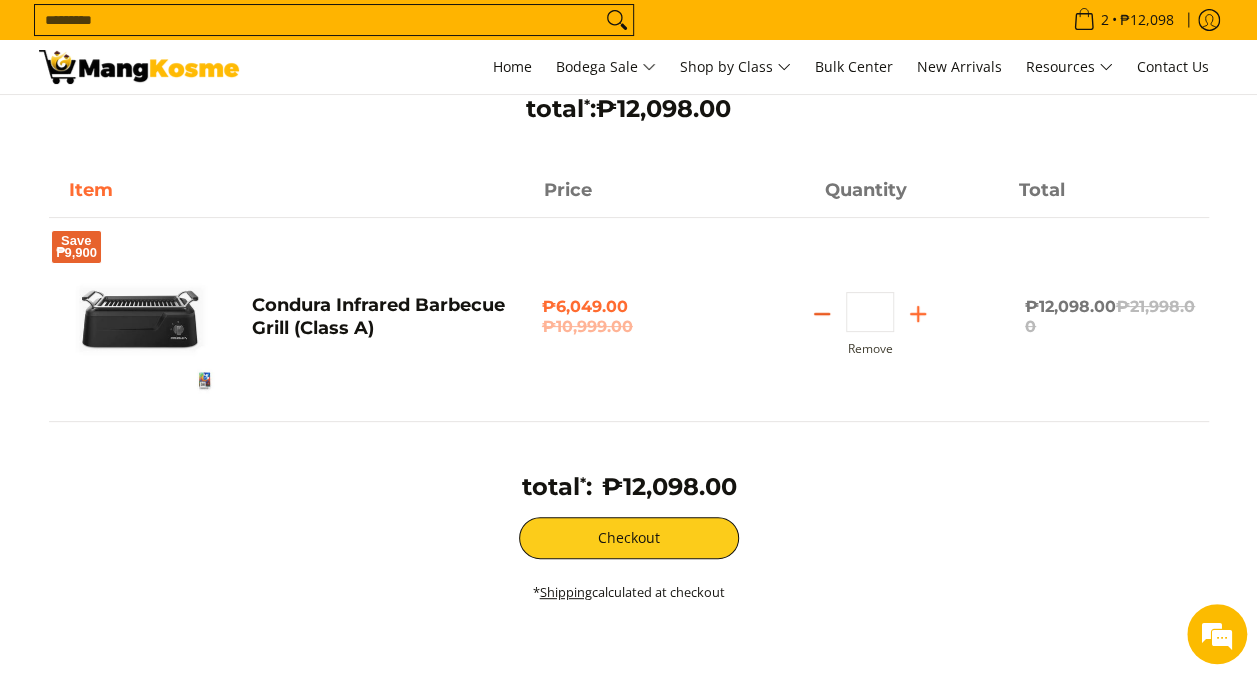 click 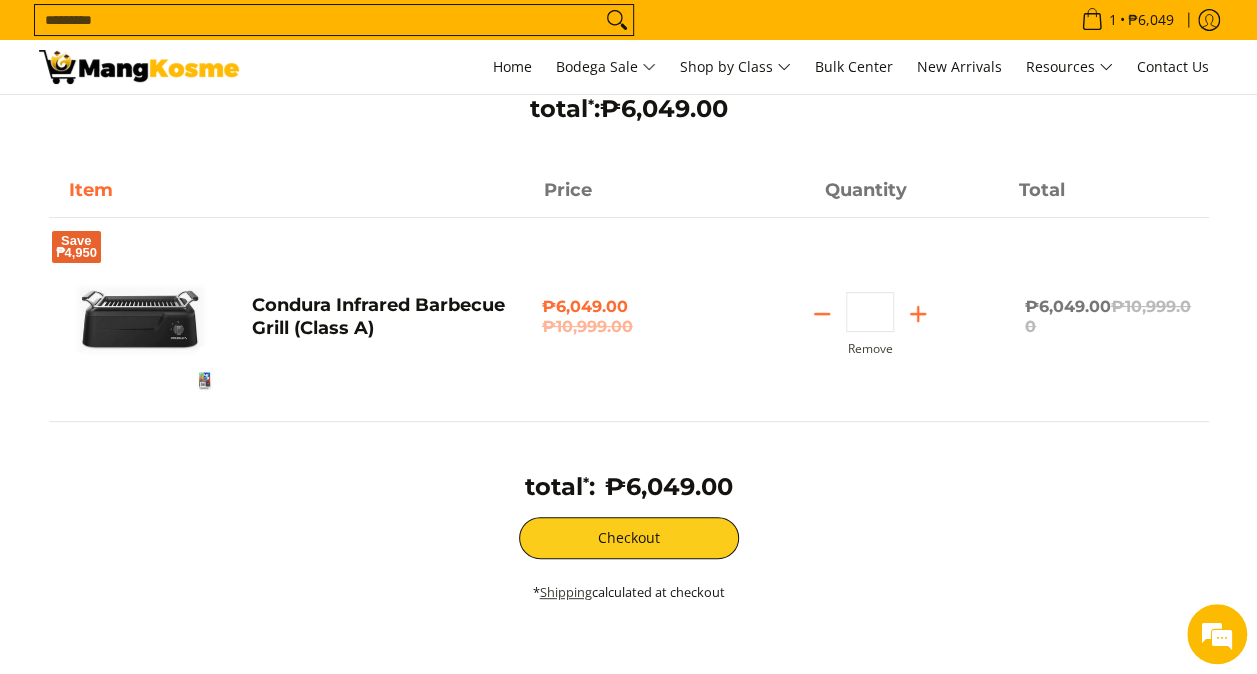 click on "Shipping" at bounding box center [566, 592] 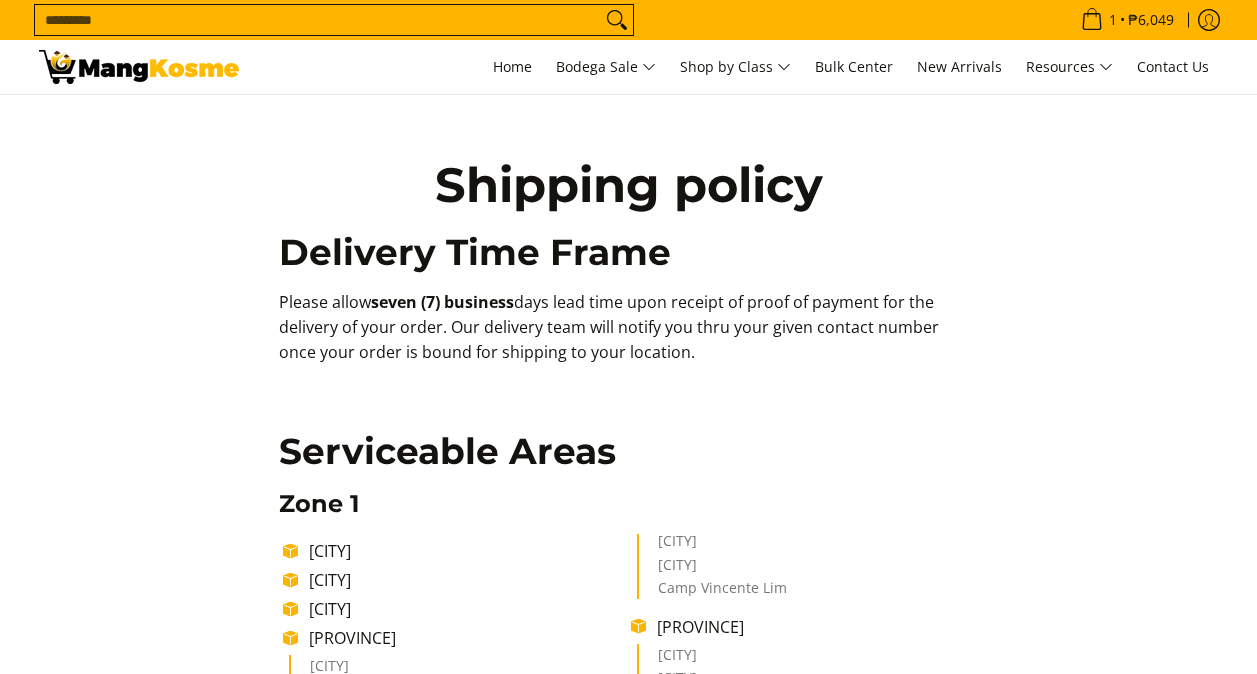 scroll, scrollTop: 104, scrollLeft: 0, axis: vertical 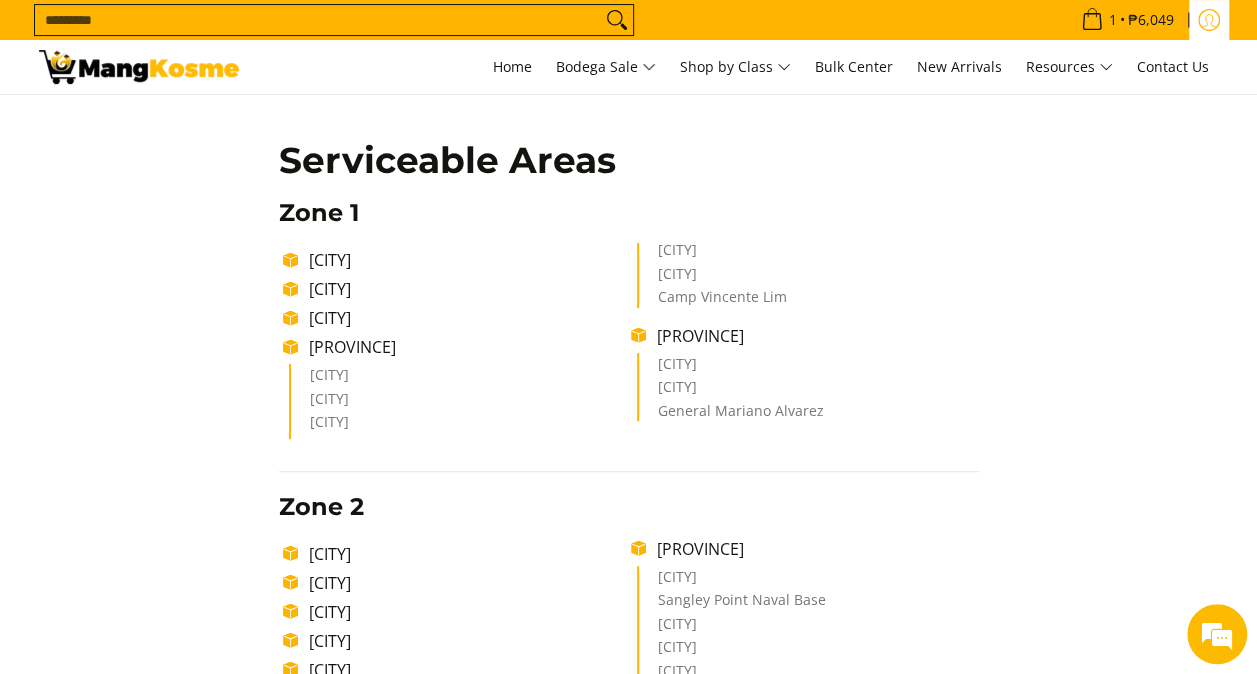 click at bounding box center (1209, 20) 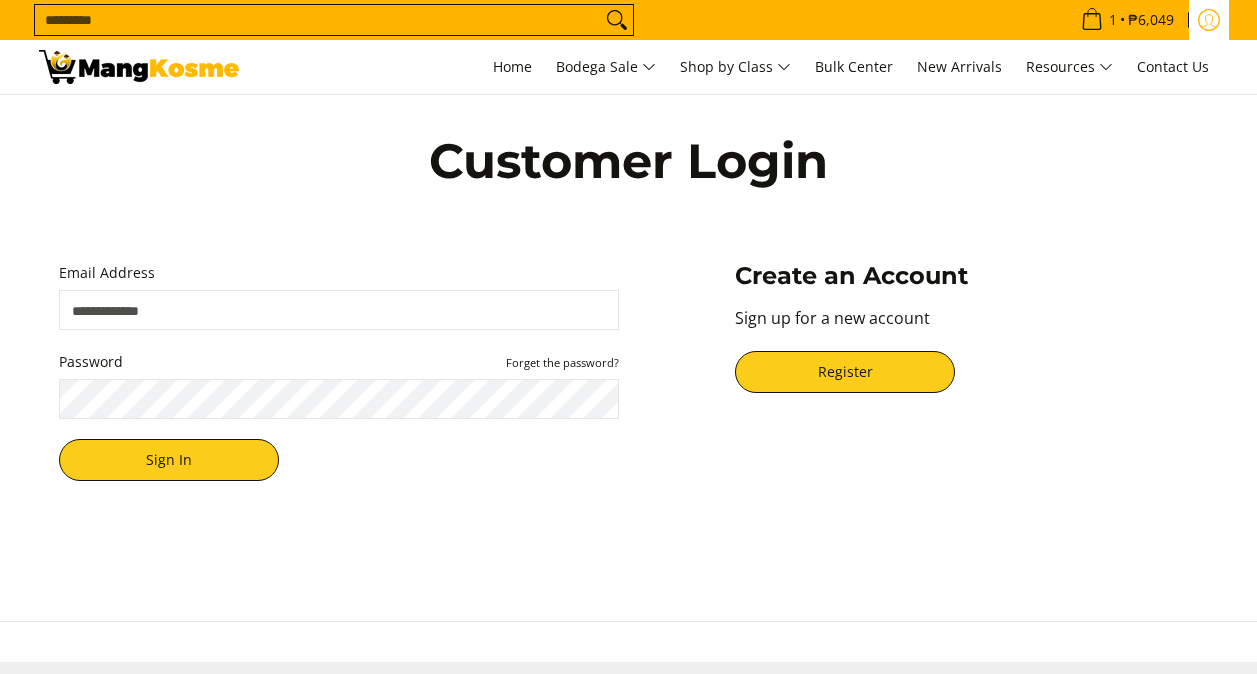 scroll, scrollTop: 0, scrollLeft: 0, axis: both 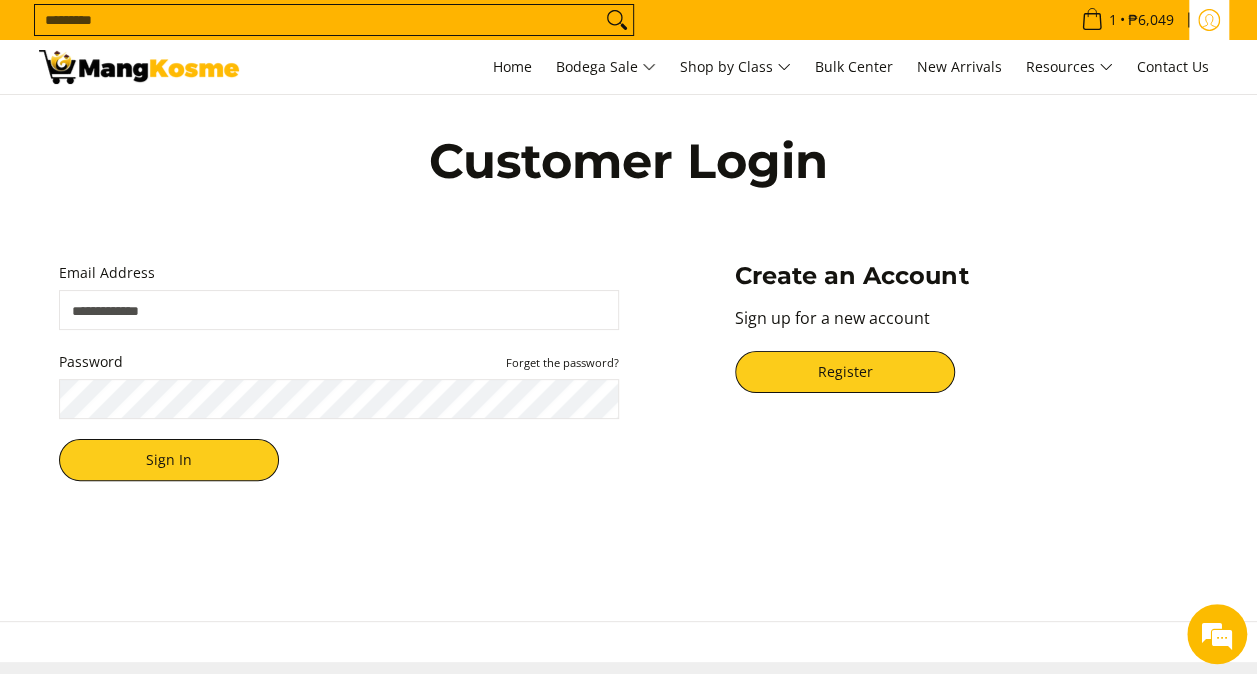 click 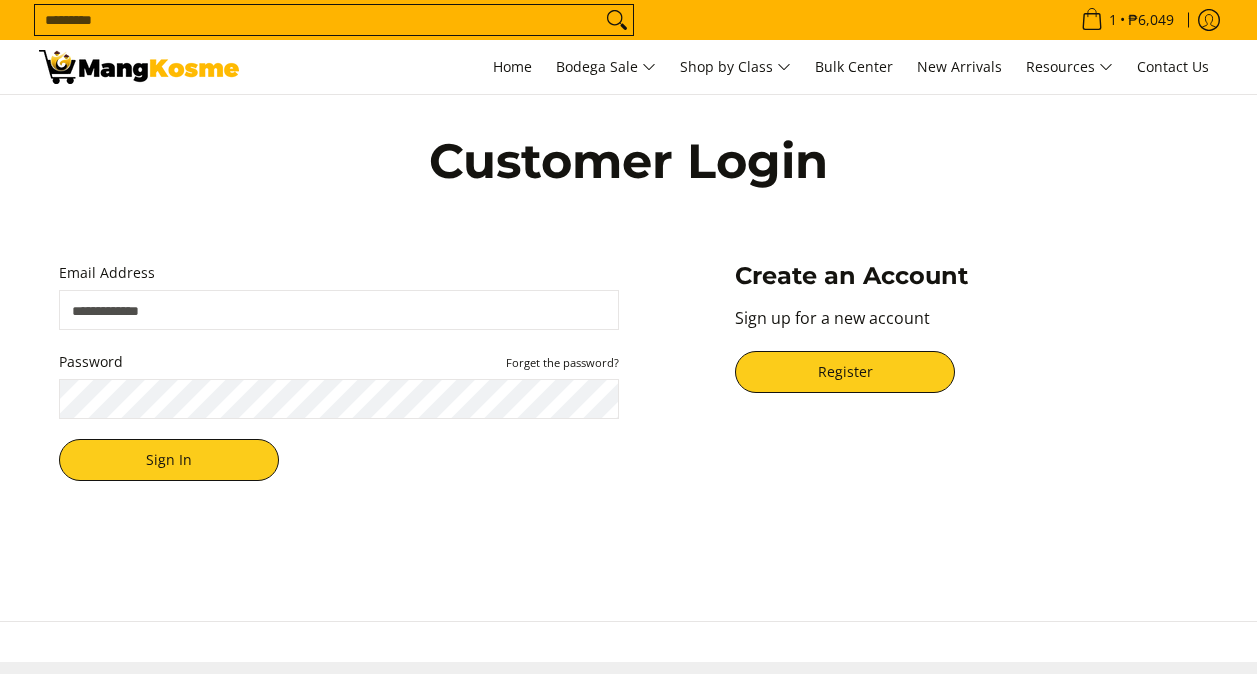 scroll, scrollTop: 0, scrollLeft: 0, axis: both 